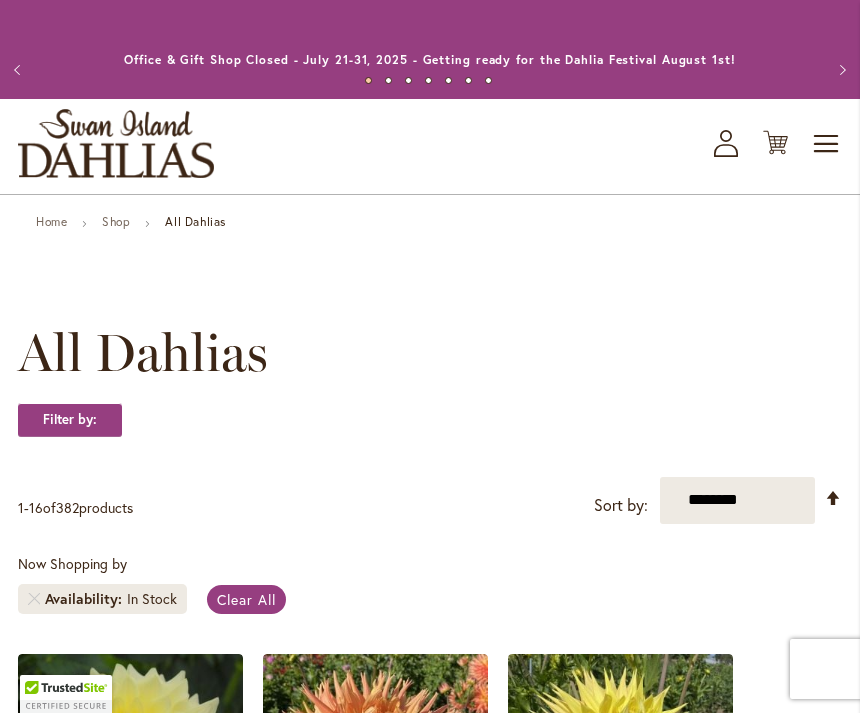 scroll, scrollTop: 0, scrollLeft: 0, axis: both 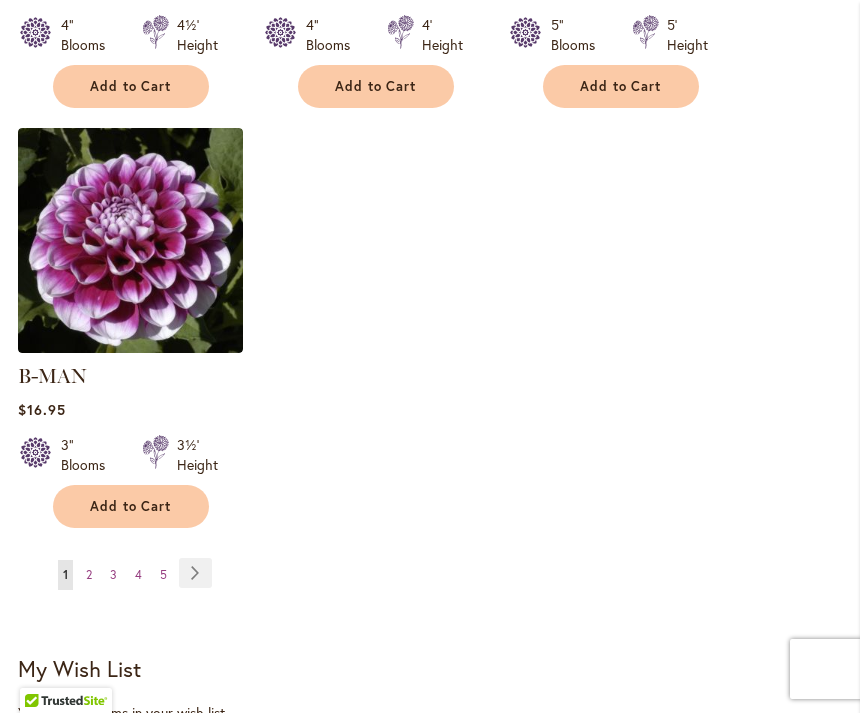 click on "Page
Next" at bounding box center (195, 573) 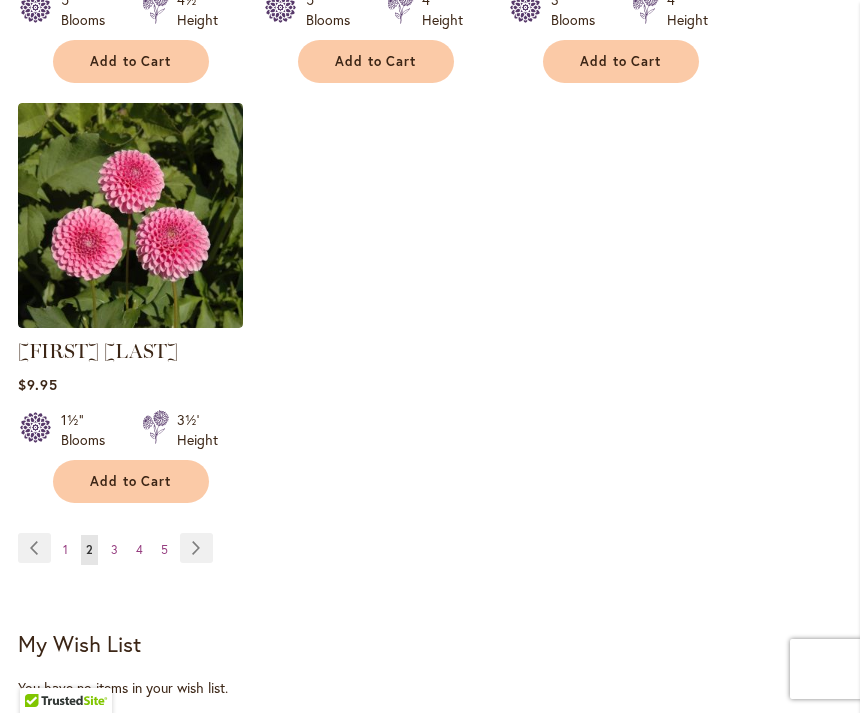 scroll, scrollTop: 2648, scrollLeft: 0, axis: vertical 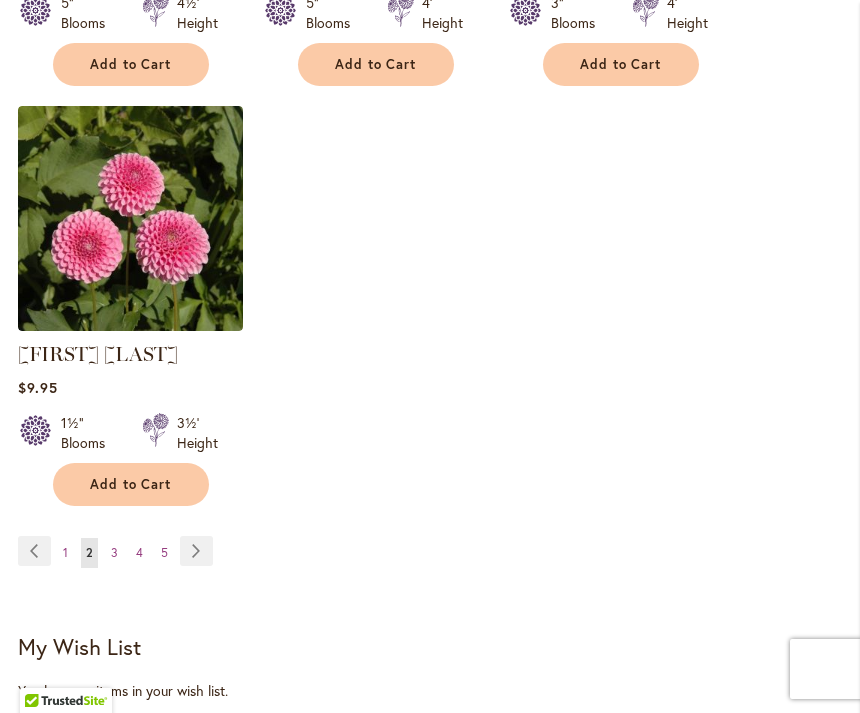 click on "Page
Next" at bounding box center (196, 551) 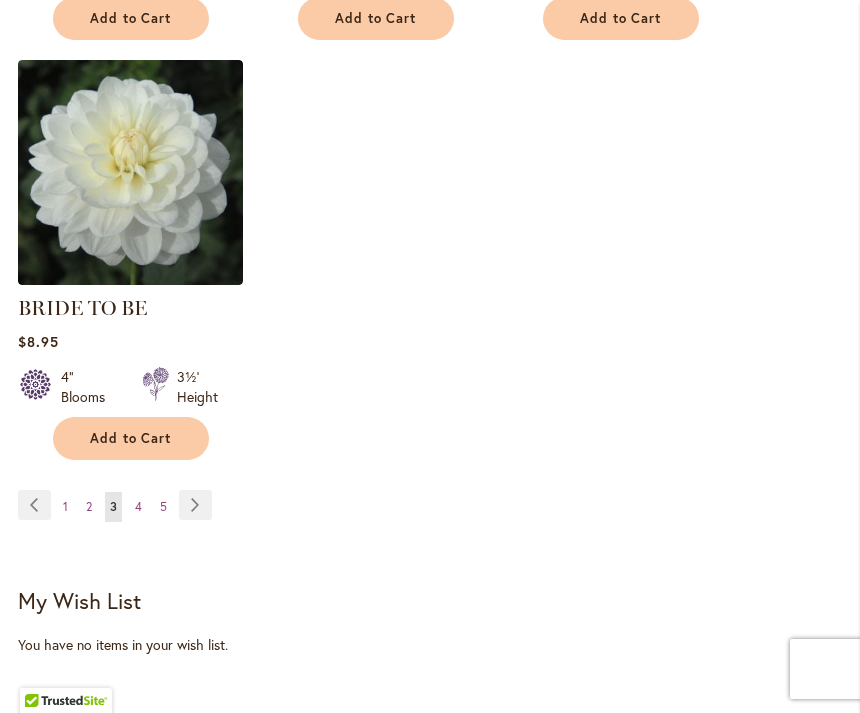scroll, scrollTop: 2697, scrollLeft: 0, axis: vertical 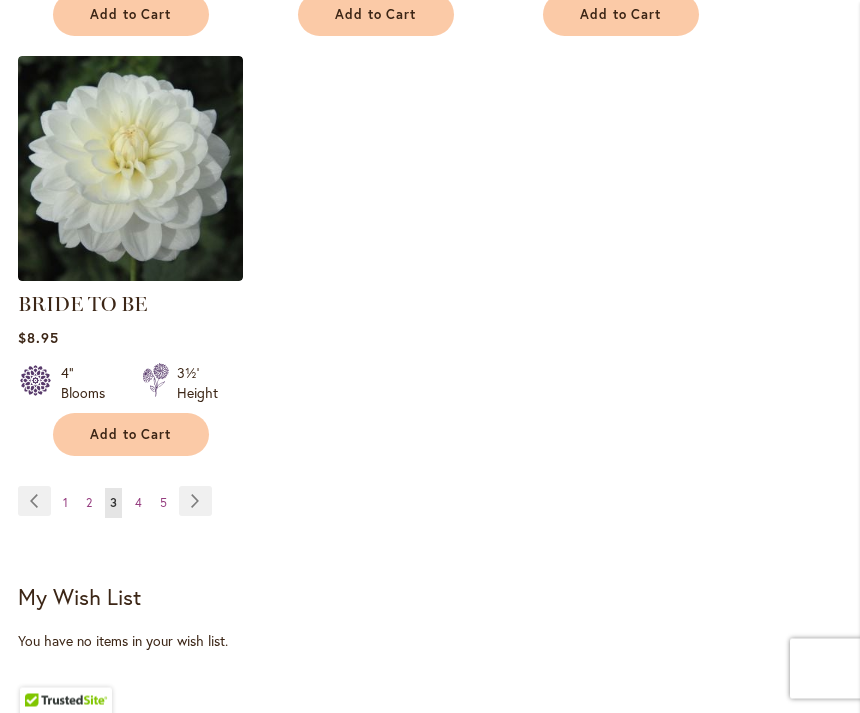 click on "Home
Shop
All Dahlias
New Best Sellers Staff Favorites Collections Best Cut Flowers
All Dahlias
Filter by:
Filter By:
Category
Best Sellers 29
5" at bounding box center (430, -701) 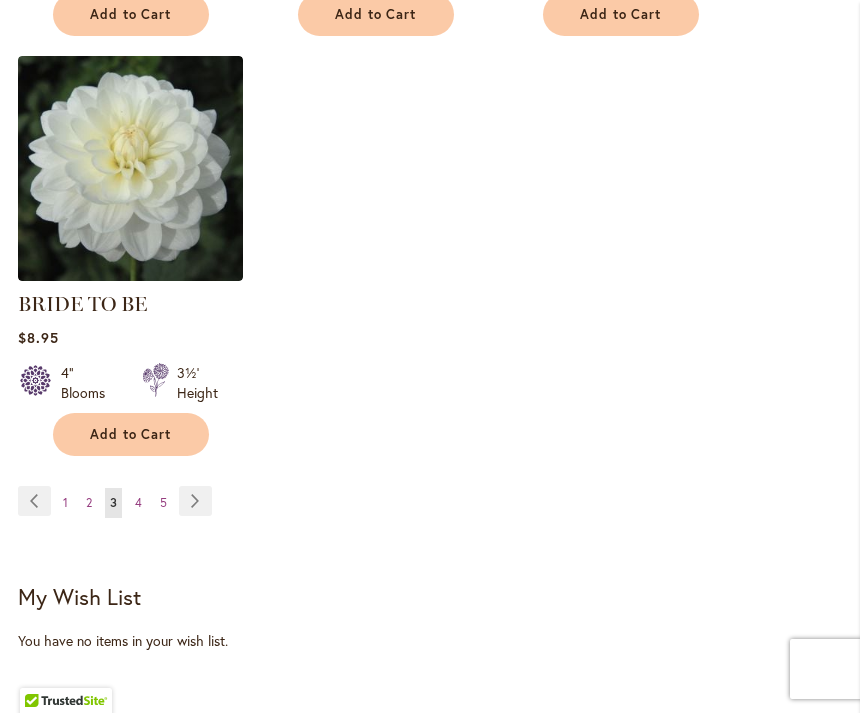 click on "Page
Next" at bounding box center [195, 501] 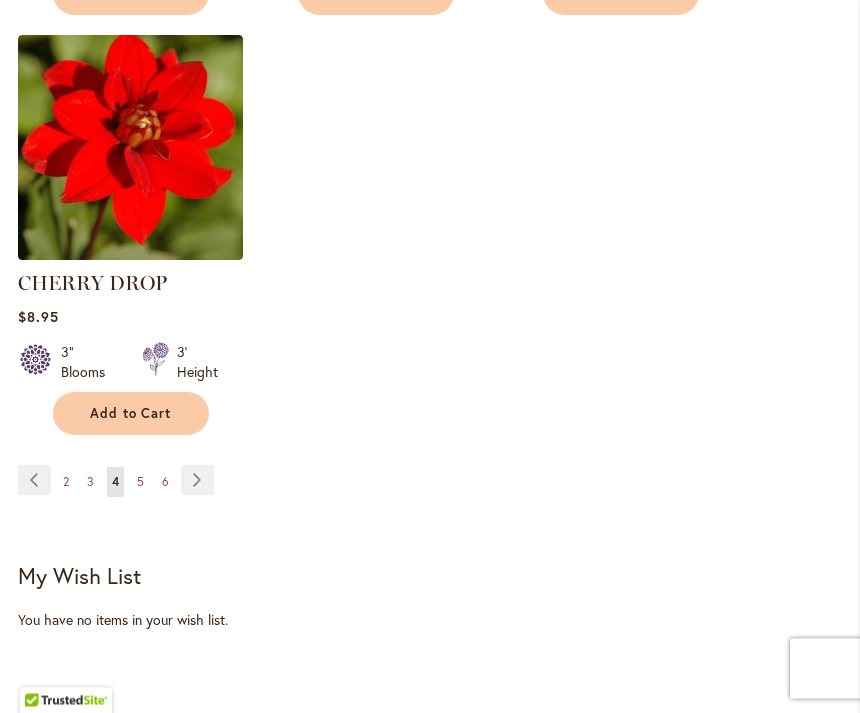 scroll, scrollTop: 2747, scrollLeft: 0, axis: vertical 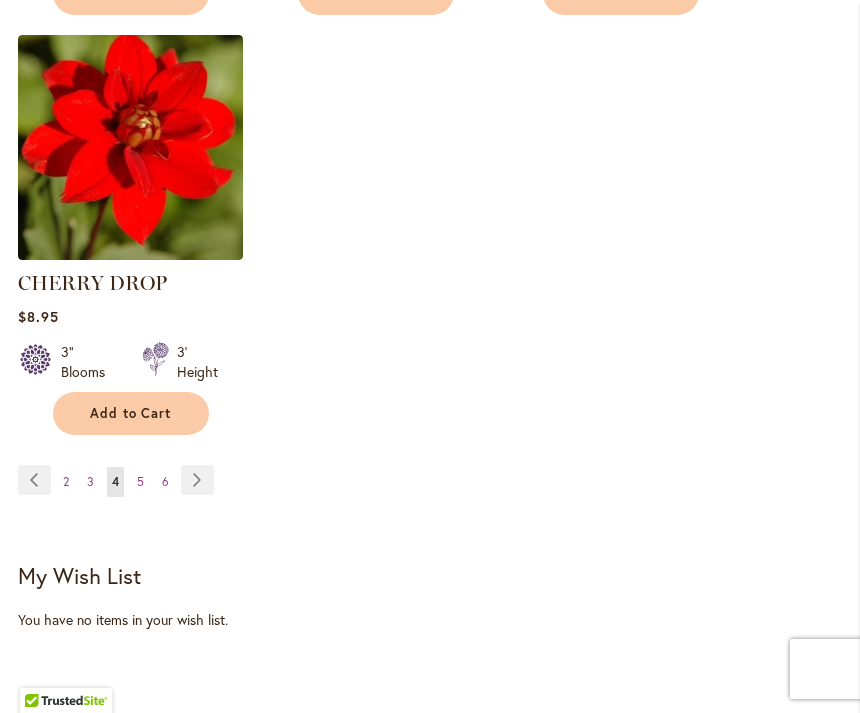 click on "Page
Page
Previous
Page
2
Page
3
You're currently reading page
4" at bounding box center (430, 493) 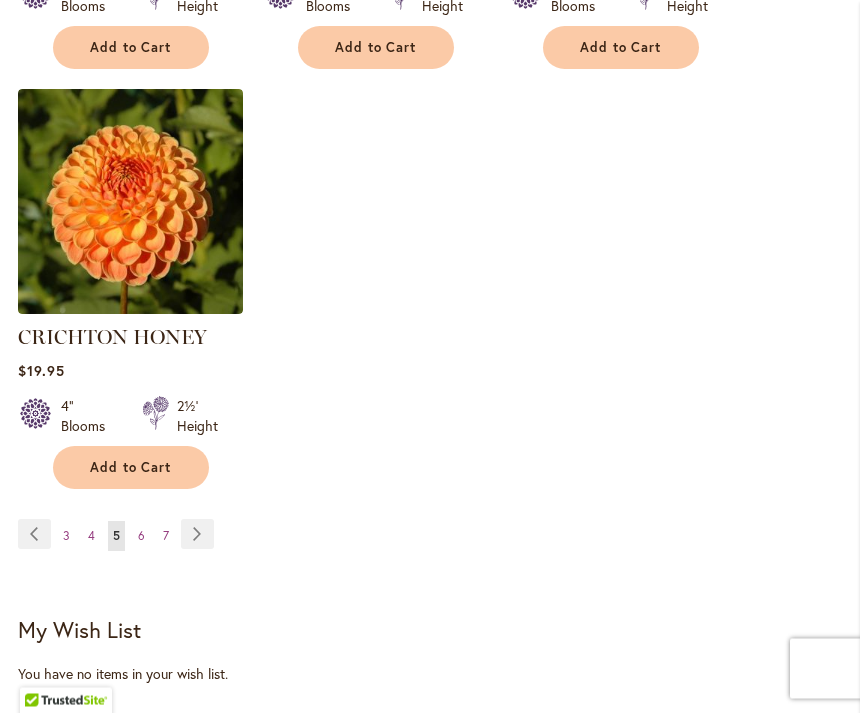 scroll, scrollTop: 2665, scrollLeft: 0, axis: vertical 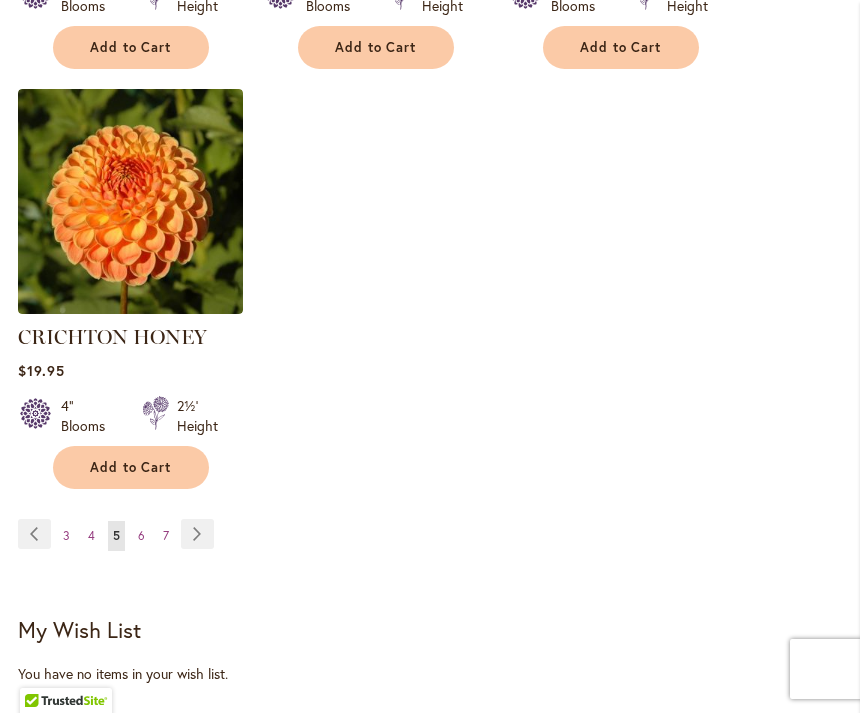 click on "Page
Next" at bounding box center (197, 534) 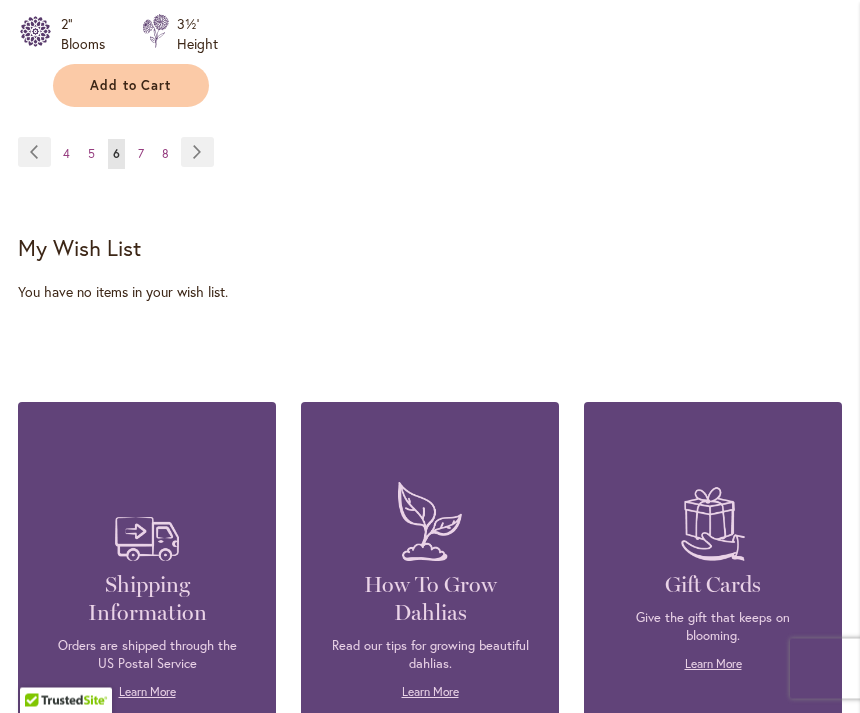 scroll, scrollTop: 3068, scrollLeft: 0, axis: vertical 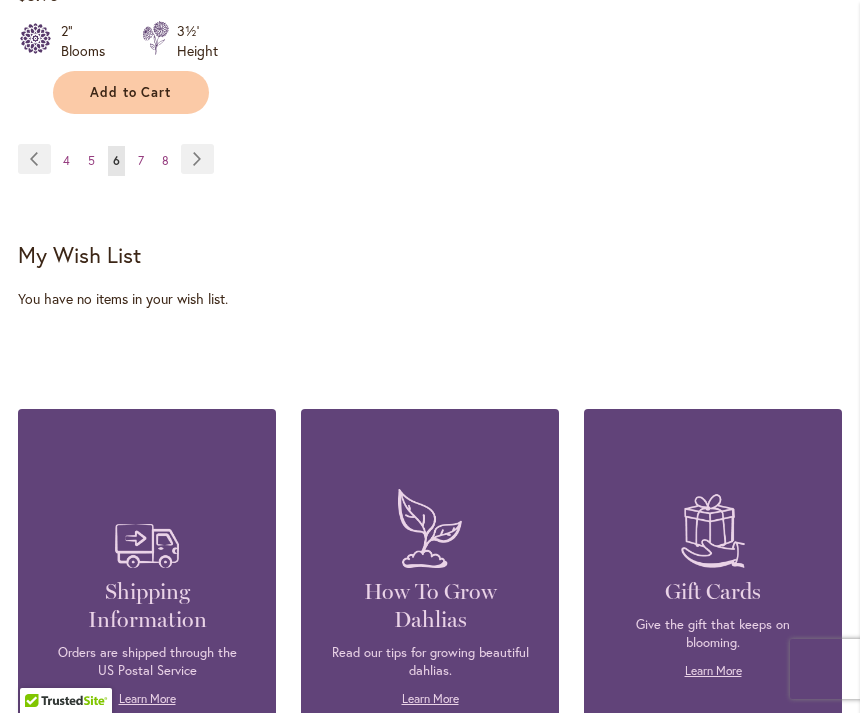 click on "Page
Next" at bounding box center [197, 159] 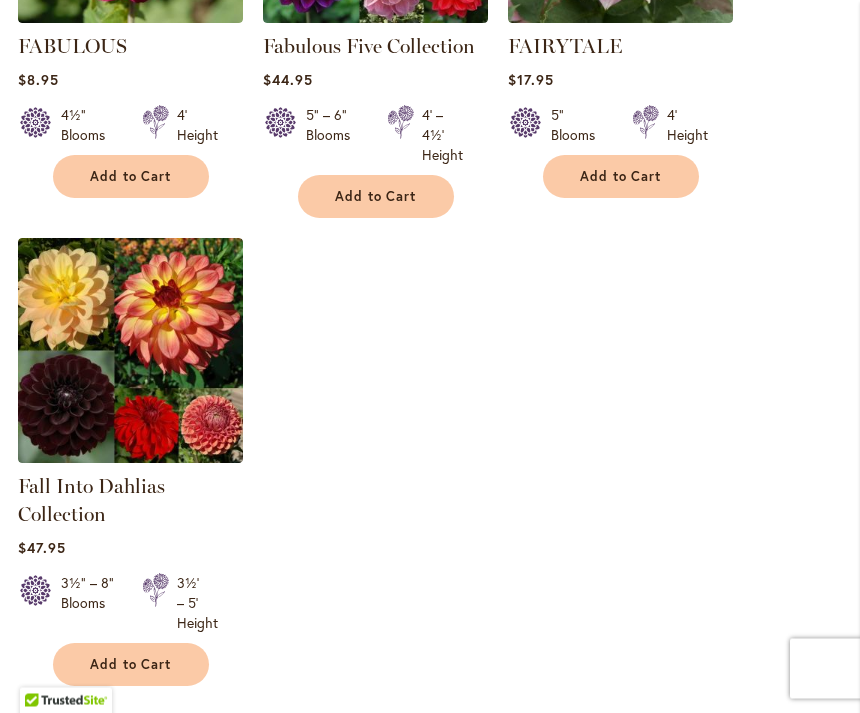 scroll, scrollTop: 2536, scrollLeft: 0, axis: vertical 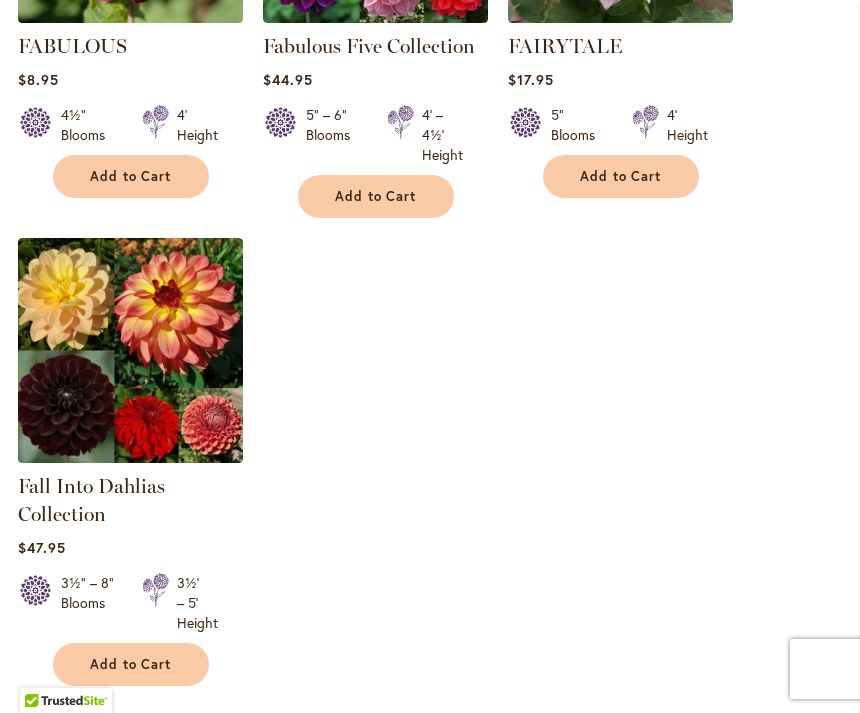 click on "Page
Next" at bounding box center (197, 731) 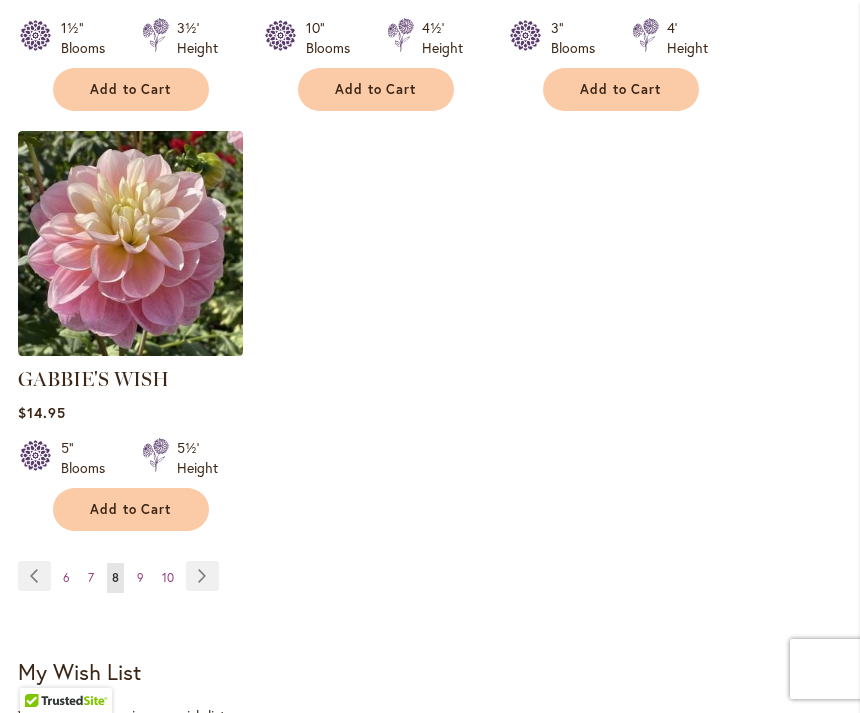 scroll, scrollTop: 2658, scrollLeft: 0, axis: vertical 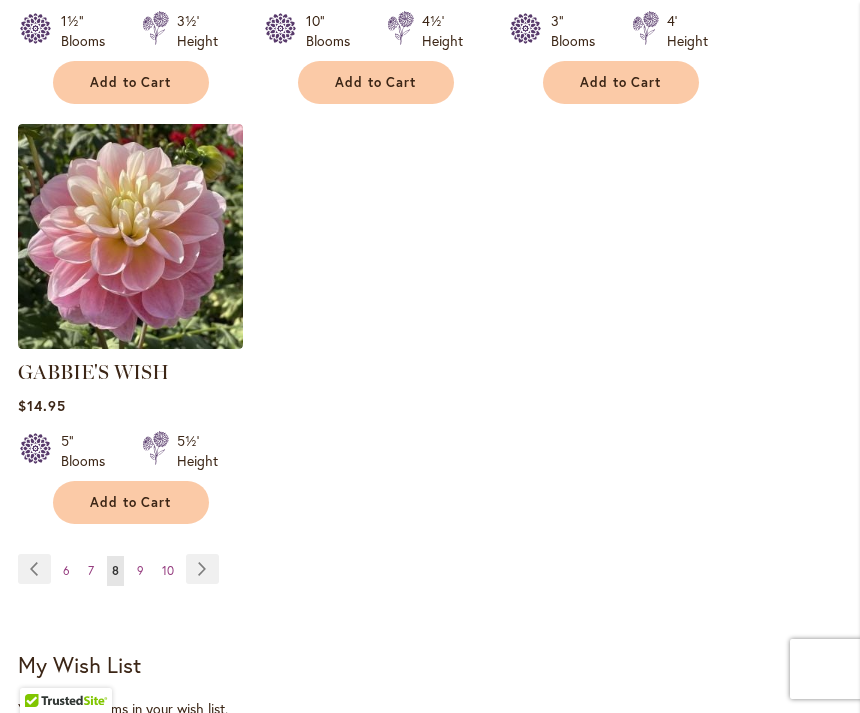 click on "Page
Next" at bounding box center [202, 569] 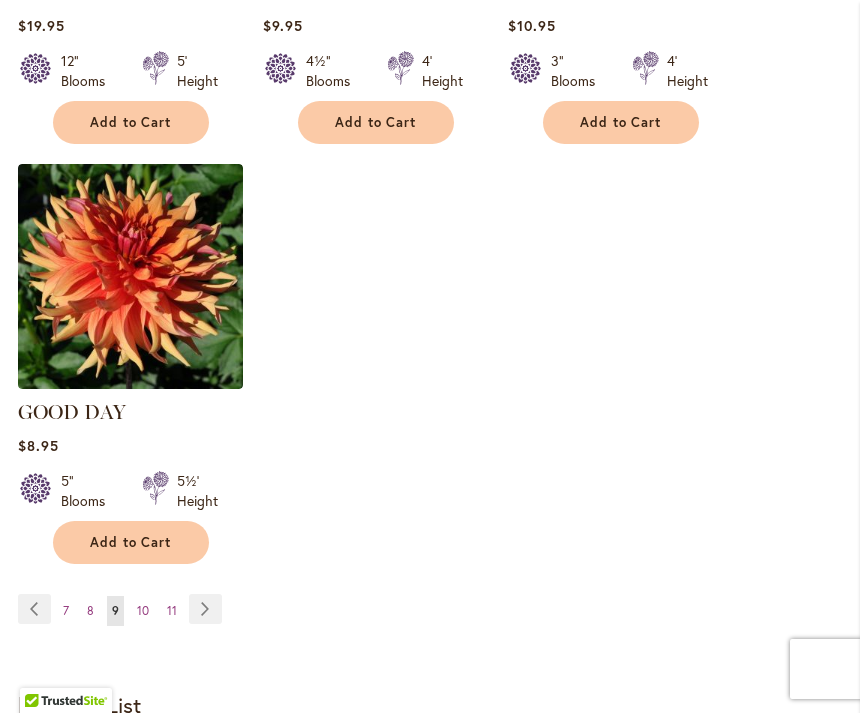 scroll, scrollTop: 2626, scrollLeft: 0, axis: vertical 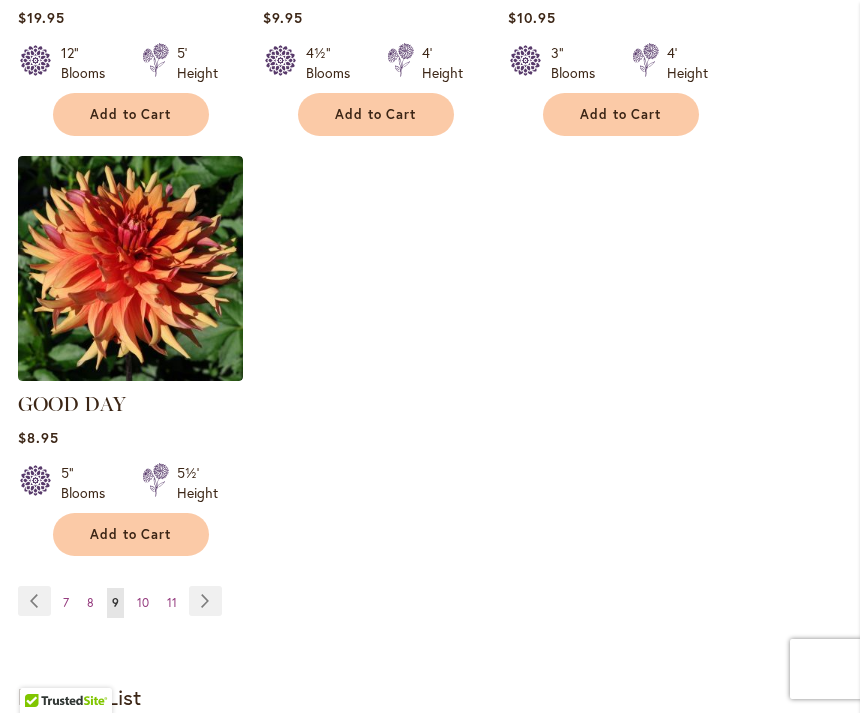 click on "Page
Next" at bounding box center (205, 601) 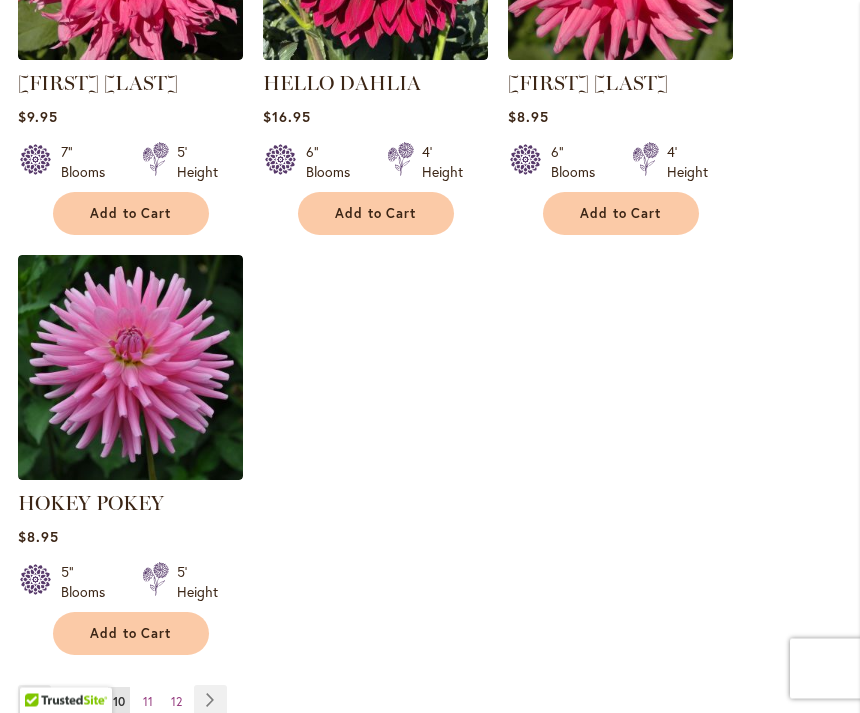 scroll, scrollTop: 2575, scrollLeft: 0, axis: vertical 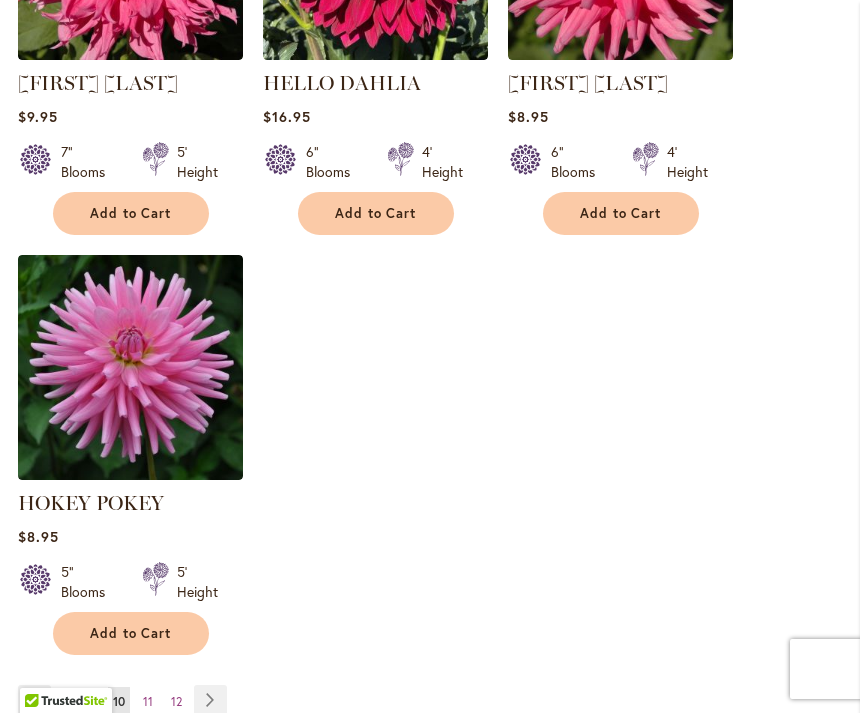 click on "Page
Next" at bounding box center (210, 700) 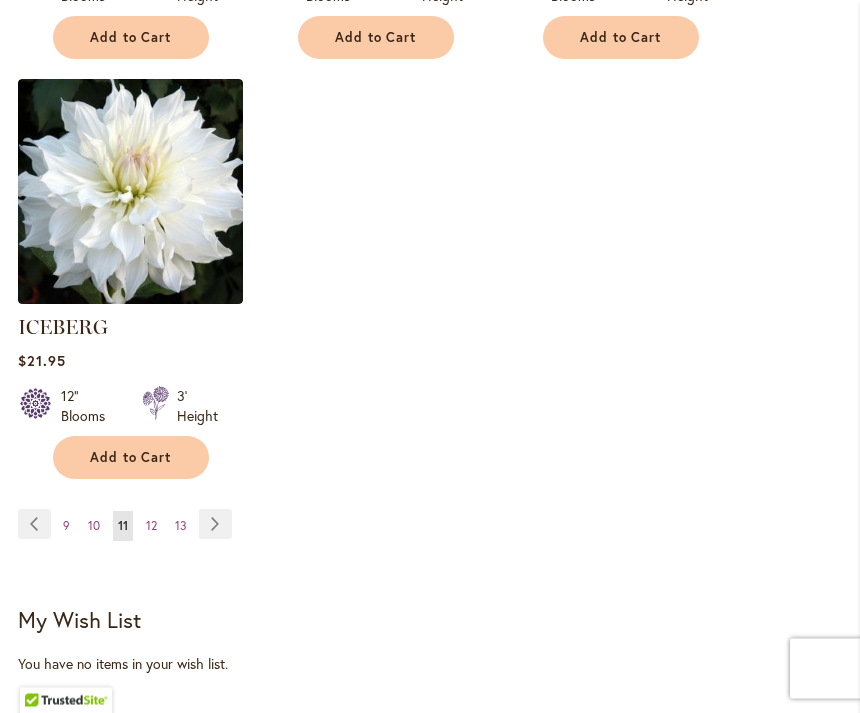 scroll, scrollTop: 2703, scrollLeft: 0, axis: vertical 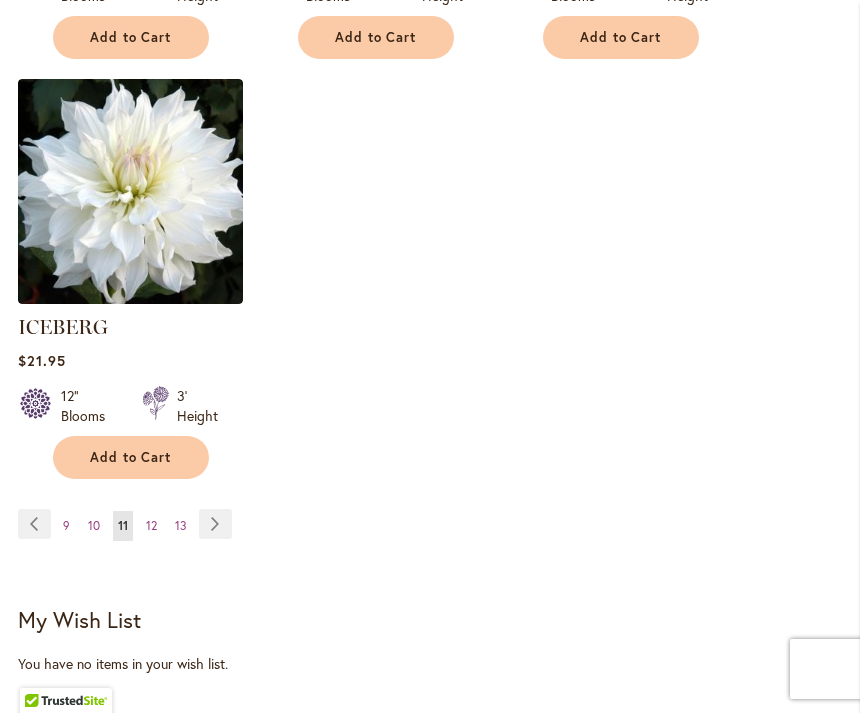 click on "Page
Next" at bounding box center (215, 524) 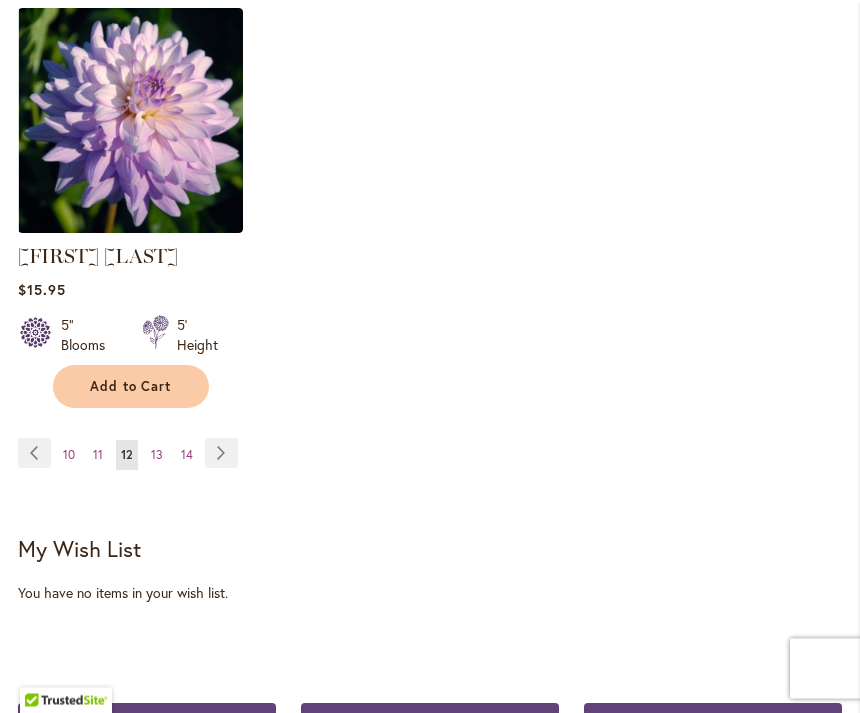 scroll, scrollTop: 2791, scrollLeft: 0, axis: vertical 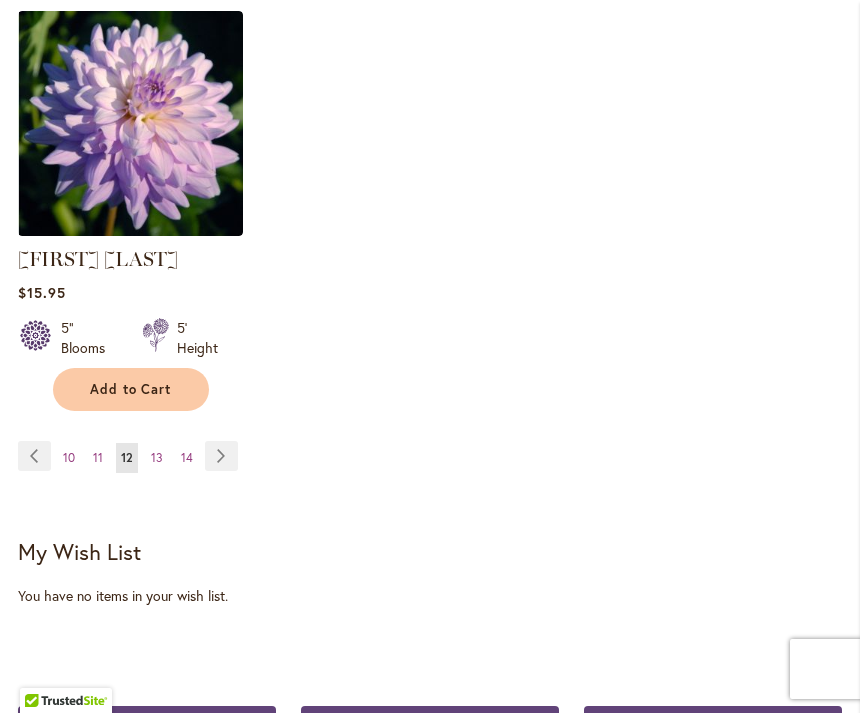 click on "Page
Next" at bounding box center (221, 456) 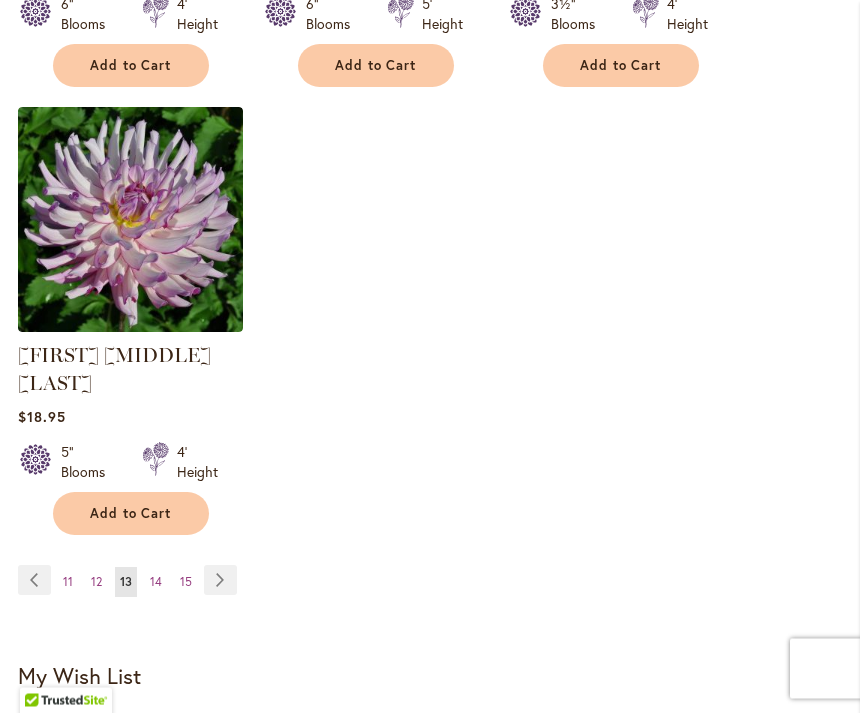 scroll, scrollTop: 2647, scrollLeft: 0, axis: vertical 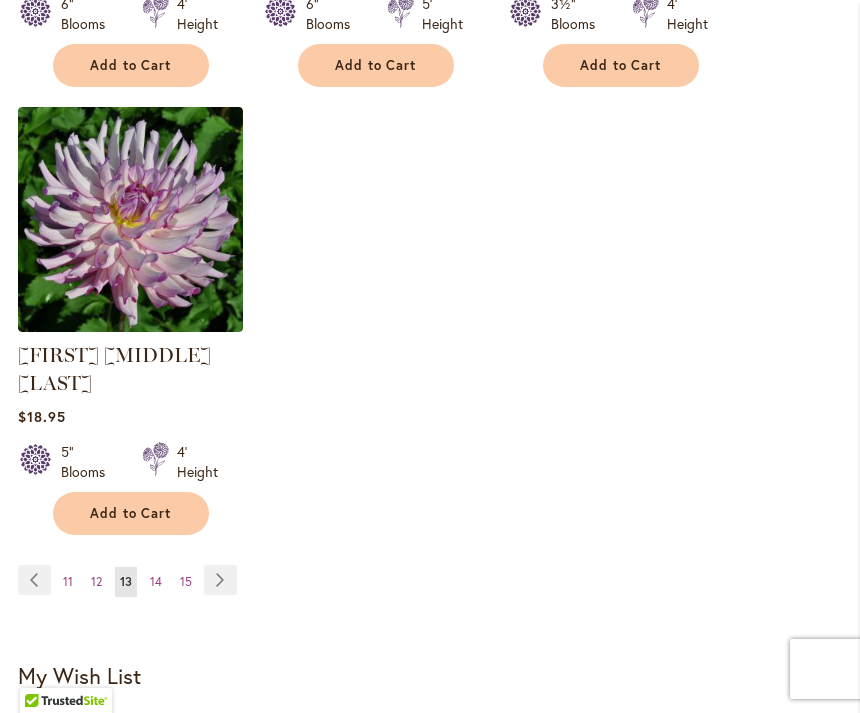 click on "Page
Next" at bounding box center [220, 580] 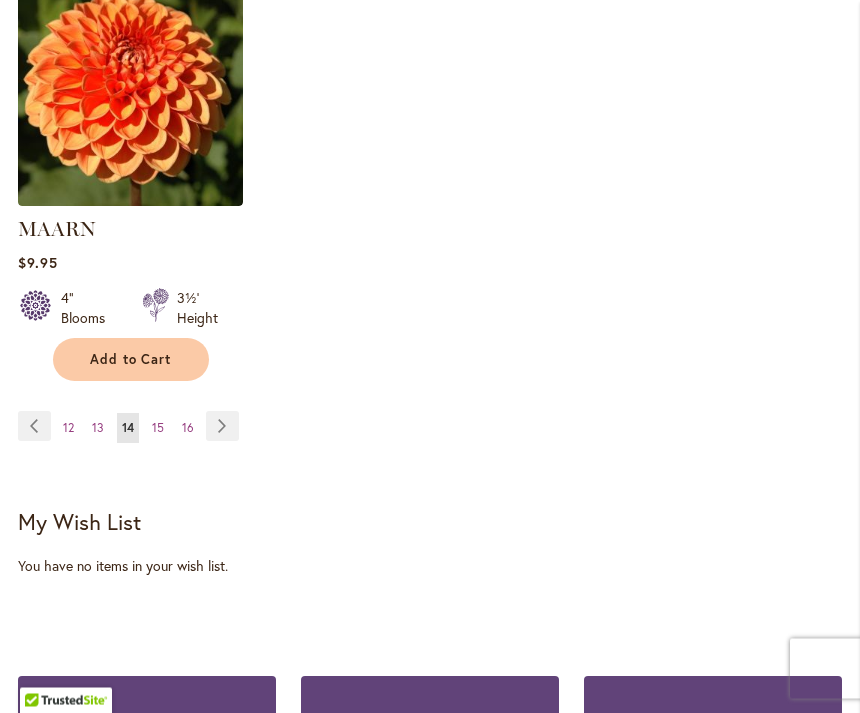 scroll, scrollTop: 2795, scrollLeft: 0, axis: vertical 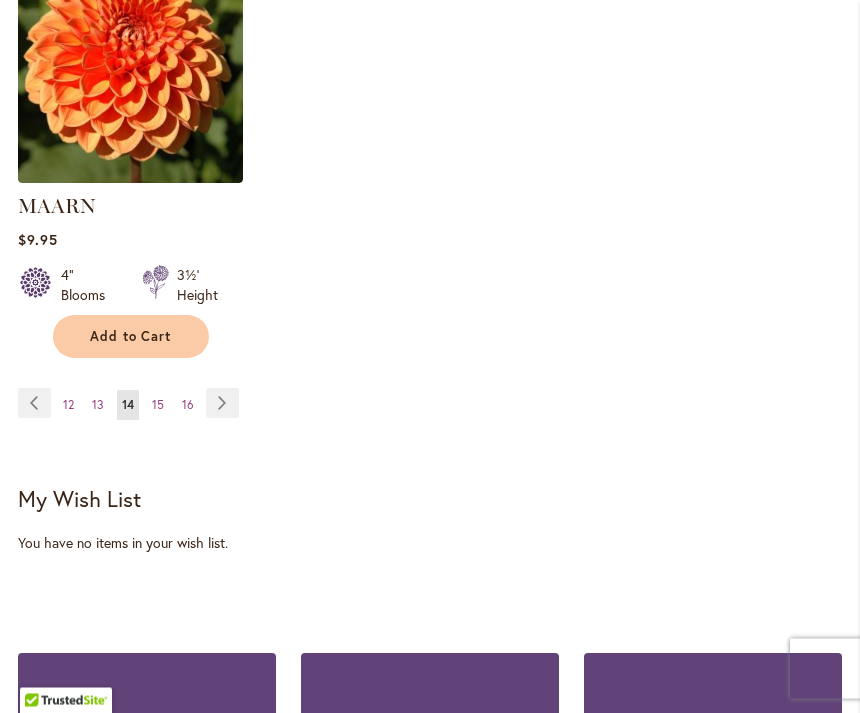 click on "Page
Next" at bounding box center (222, 404) 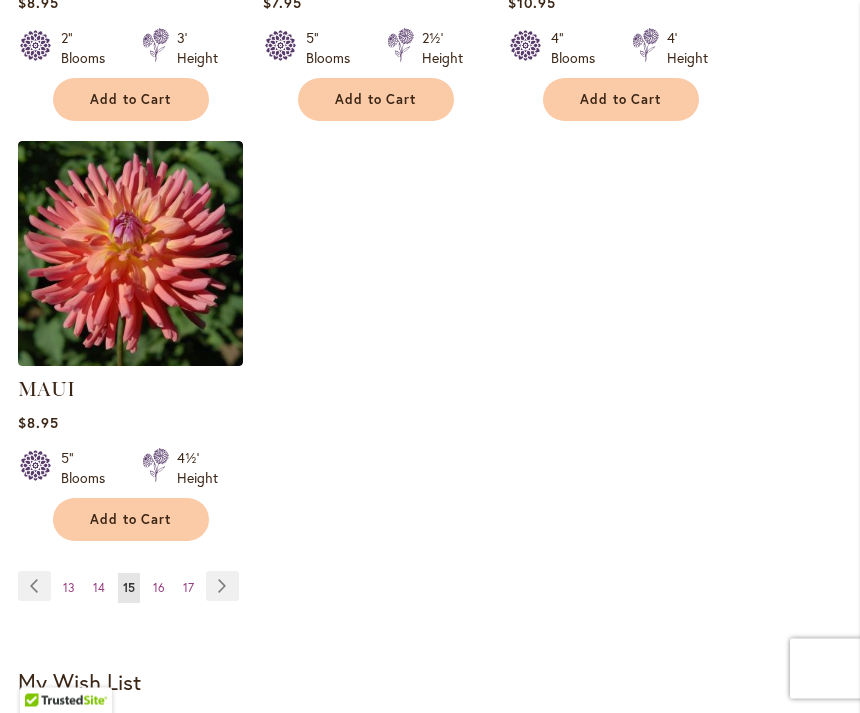 scroll, scrollTop: 2646, scrollLeft: 0, axis: vertical 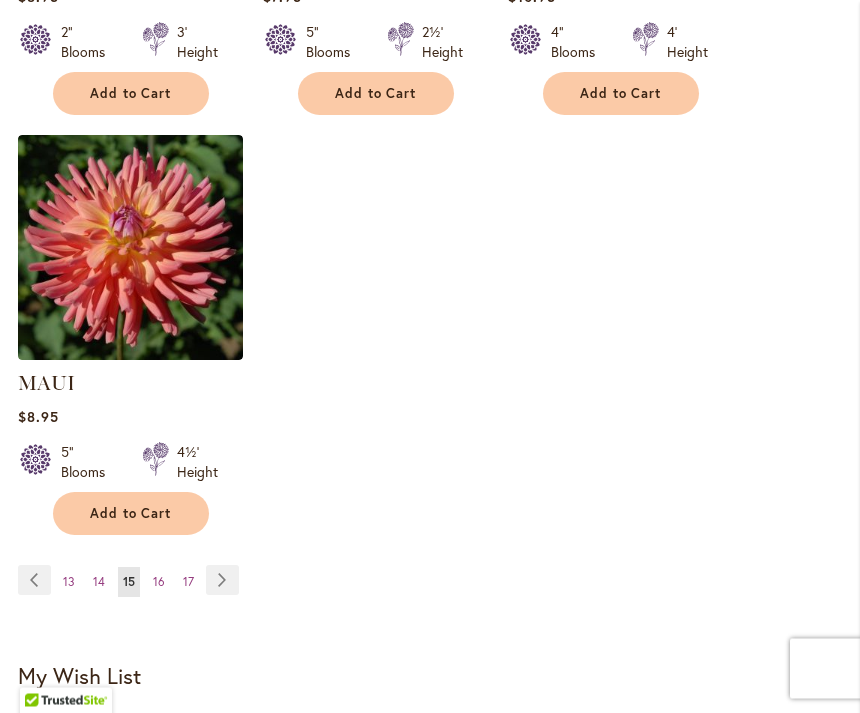 click on "Page
Next" at bounding box center (222, 581) 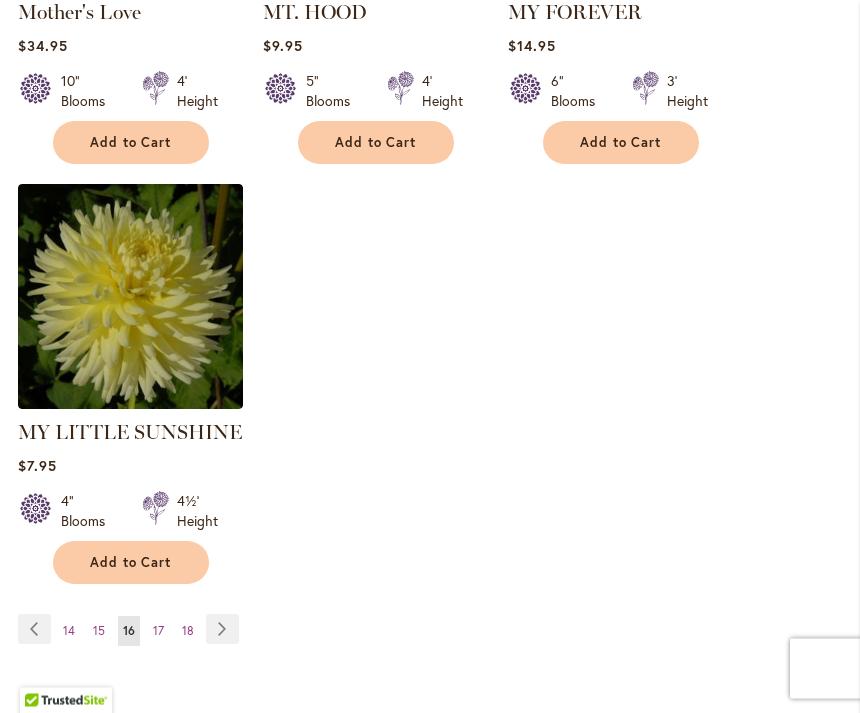scroll, scrollTop: 2595, scrollLeft: 0, axis: vertical 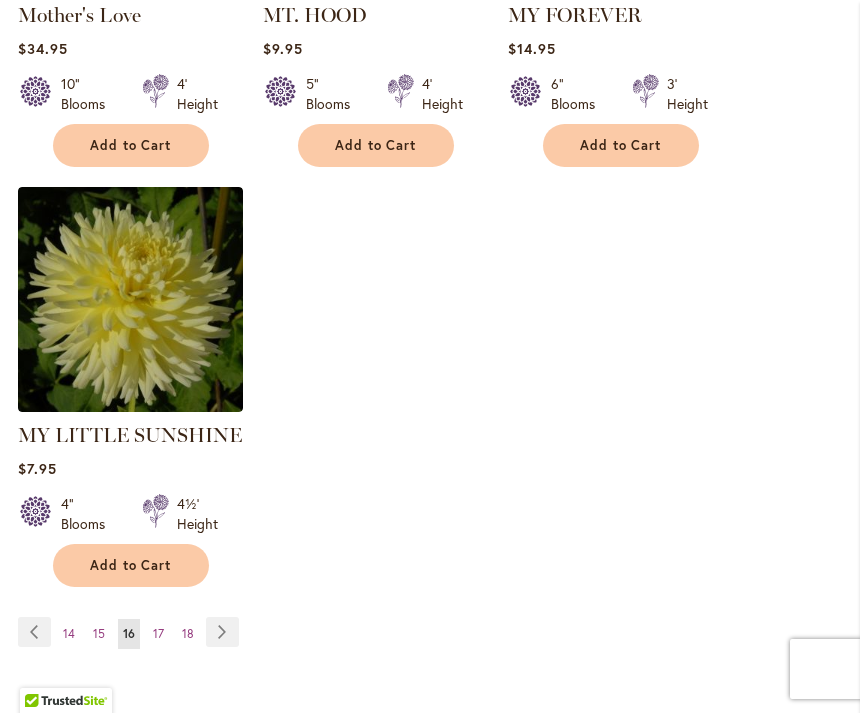 click on "Page
Next" at bounding box center (222, 632) 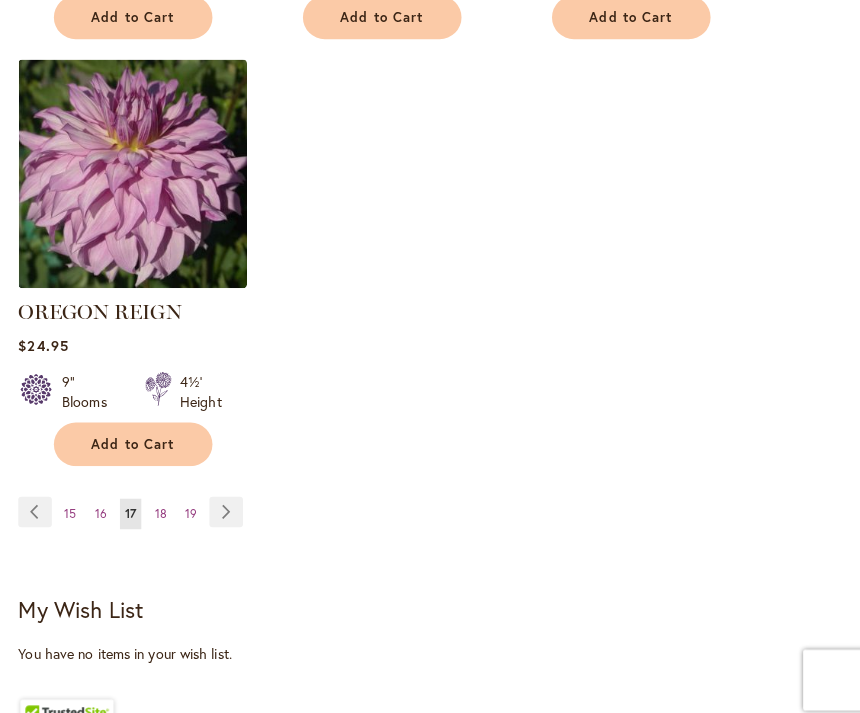 scroll, scrollTop: 2696, scrollLeft: 0, axis: vertical 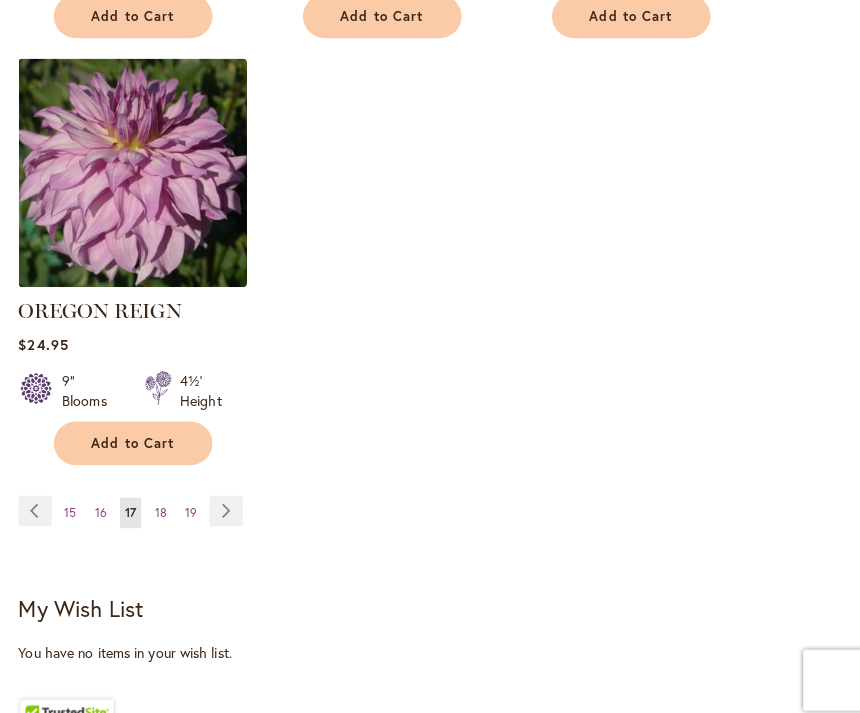click on "Page
Next" at bounding box center (222, 503) 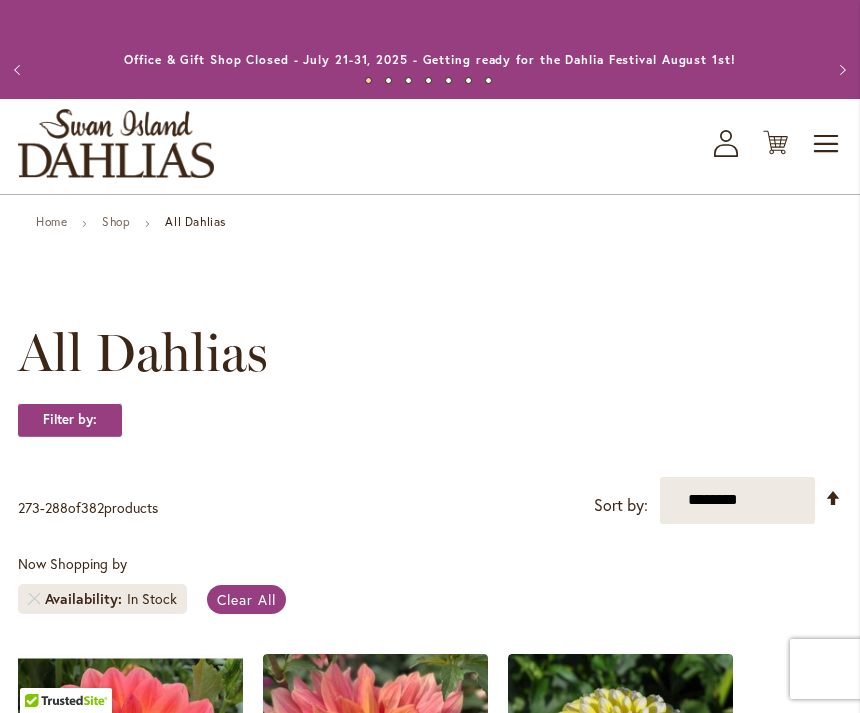 scroll, scrollTop: 0, scrollLeft: 0, axis: both 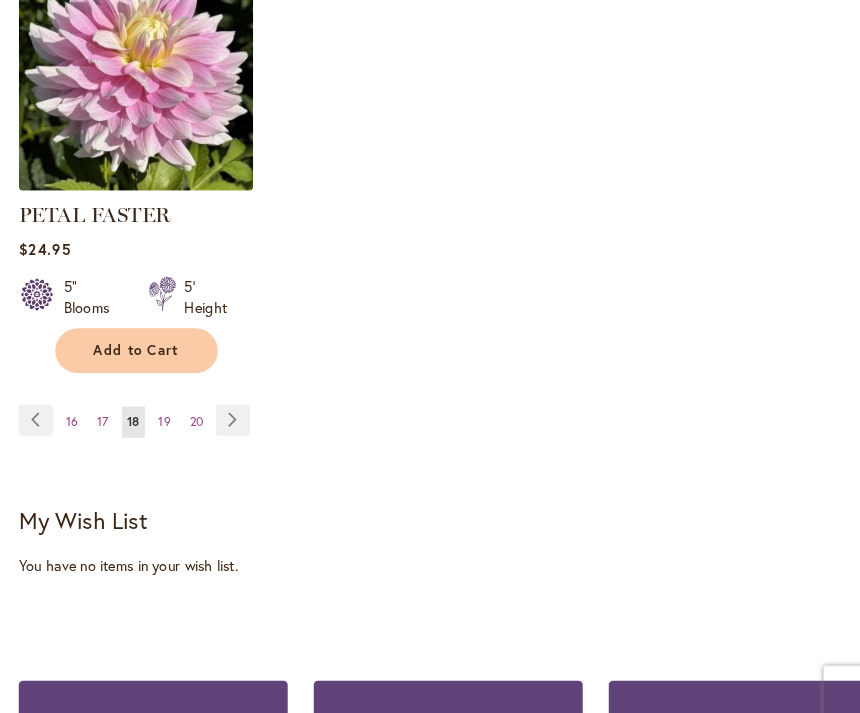 click on "Page
Next" at bounding box center [223, 403] 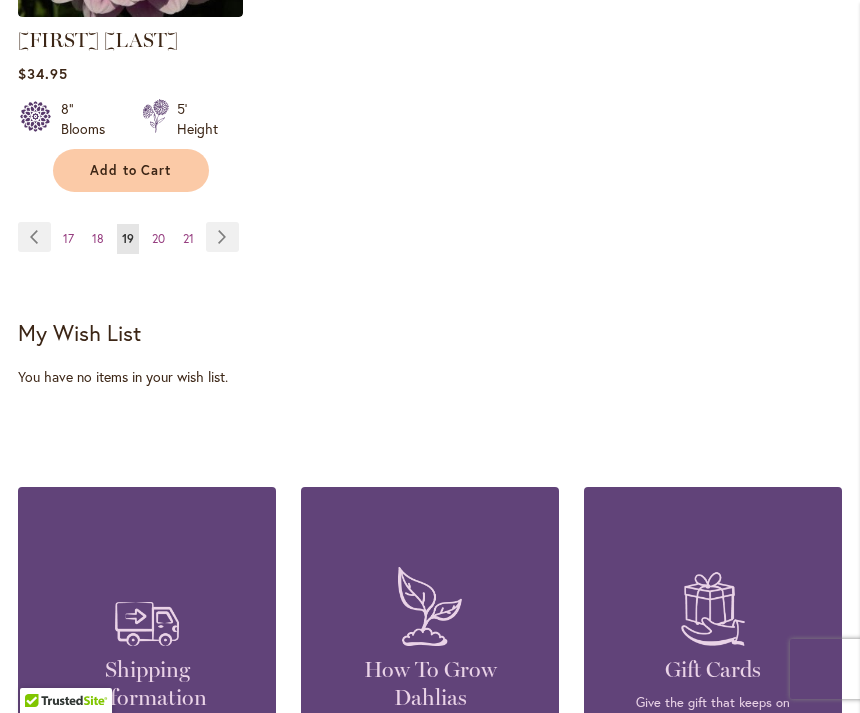 scroll, scrollTop: 3009, scrollLeft: 0, axis: vertical 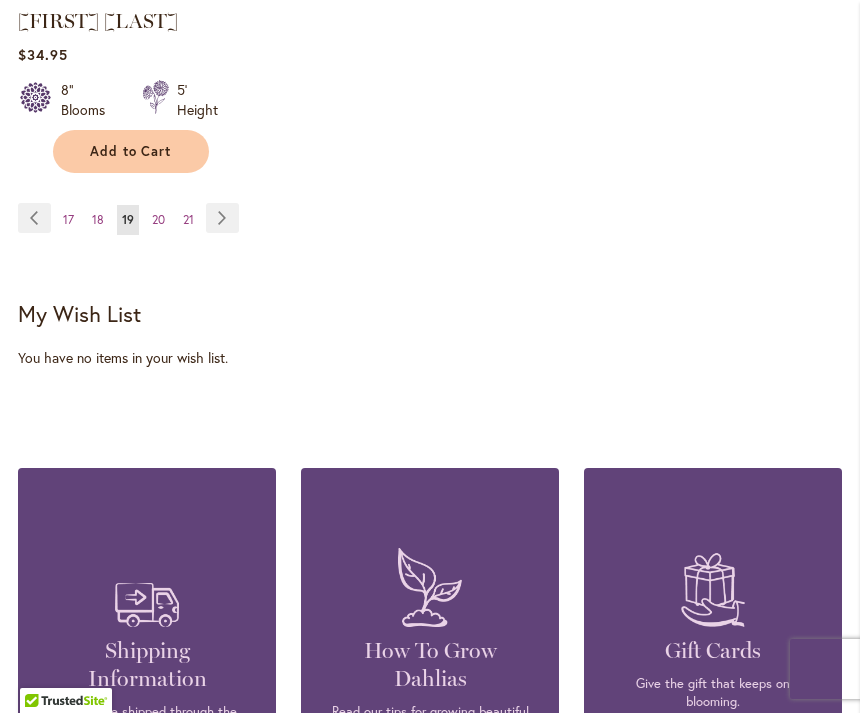 click on "Page
Next" at bounding box center (222, 218) 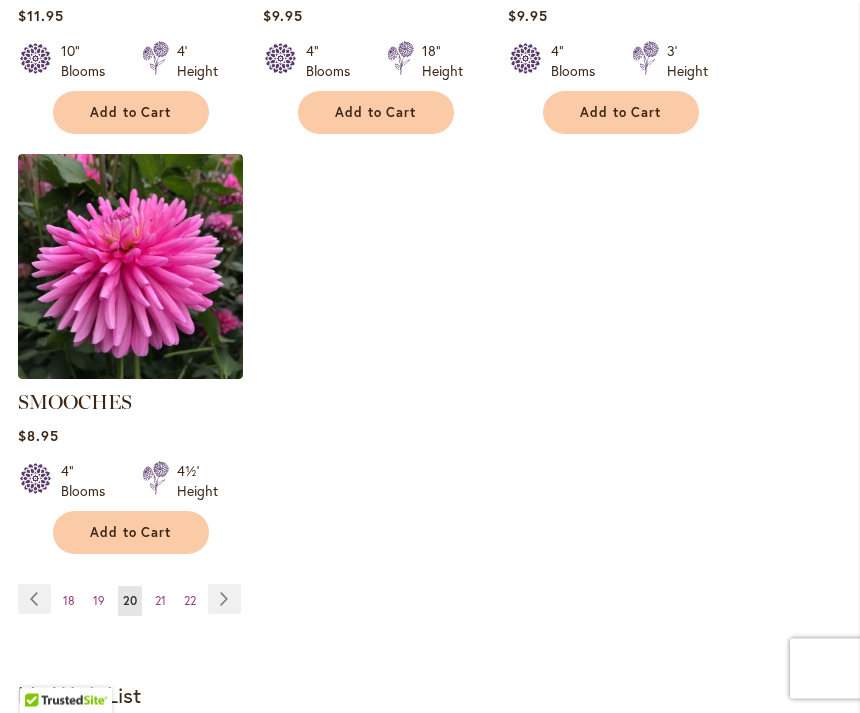 scroll, scrollTop: 2600, scrollLeft: 0, axis: vertical 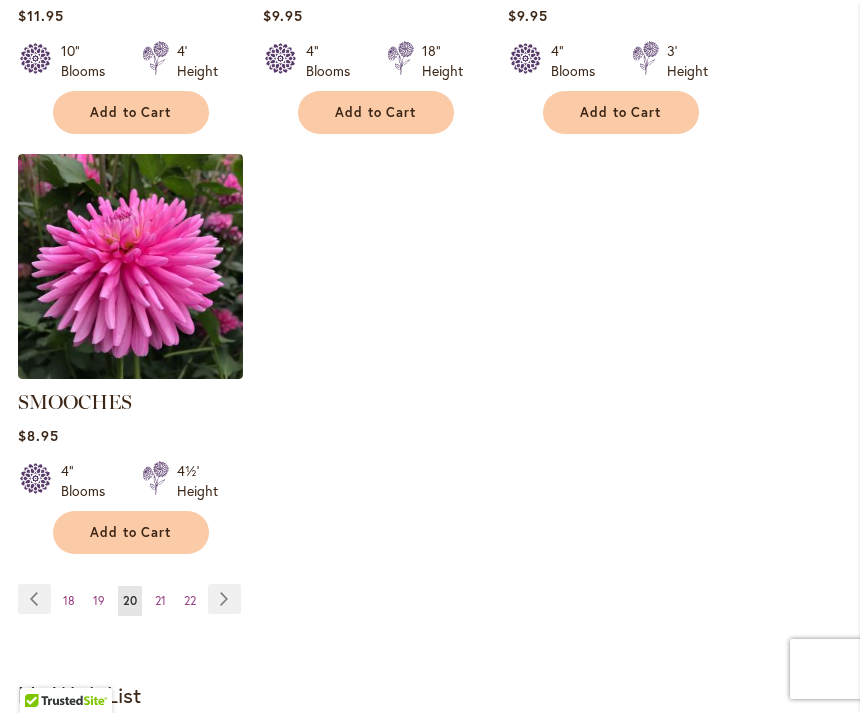 click on "Page
Next" at bounding box center (224, 599) 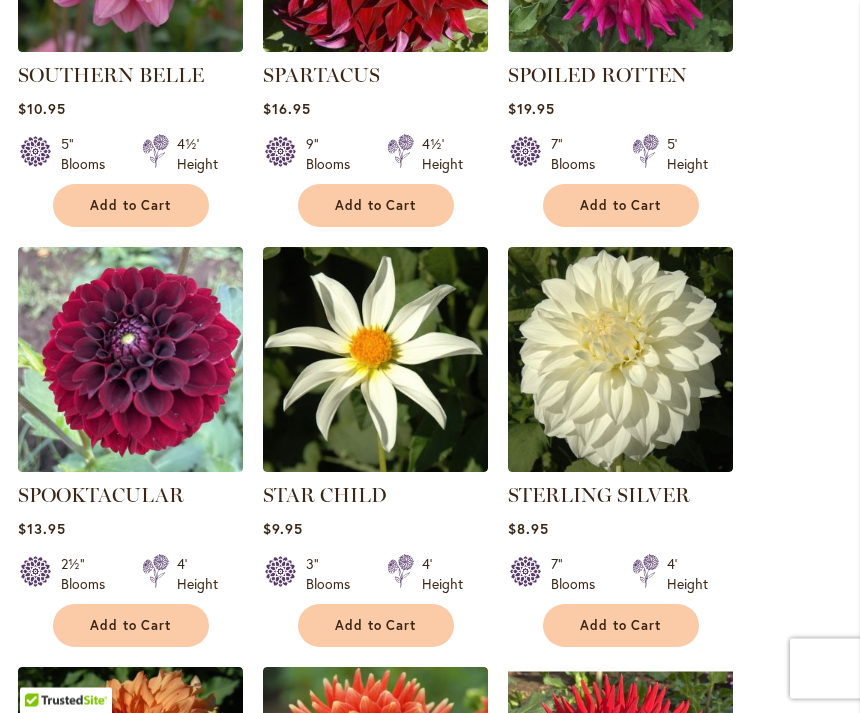 scroll, scrollTop: 1247, scrollLeft: 0, axis: vertical 